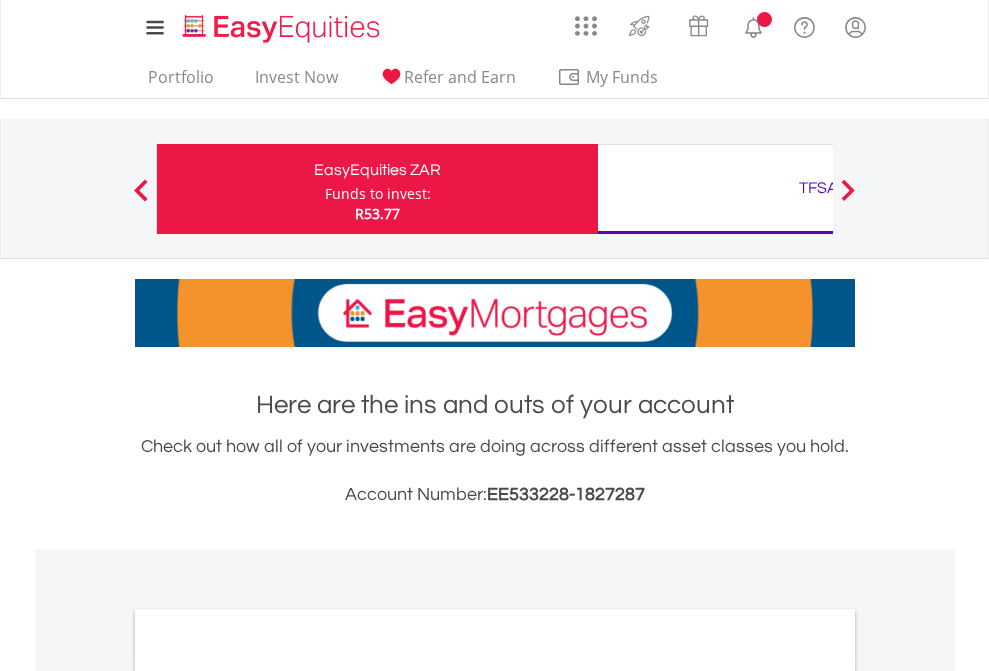 scroll, scrollTop: 0, scrollLeft: 0, axis: both 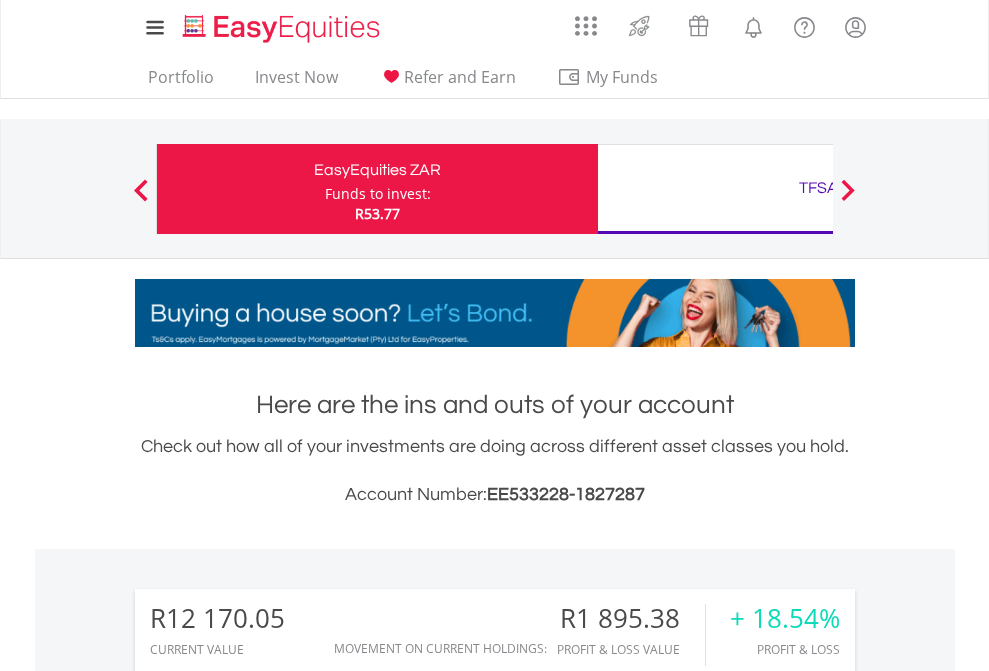 click on "Funds to invest:" at bounding box center (378, 194) 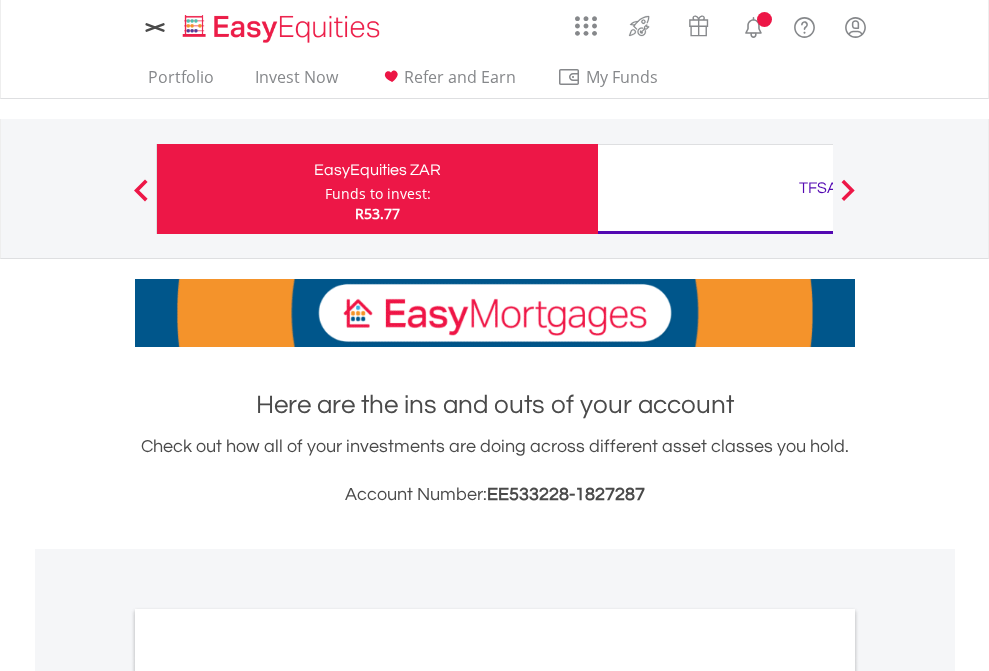 scroll, scrollTop: 0, scrollLeft: 0, axis: both 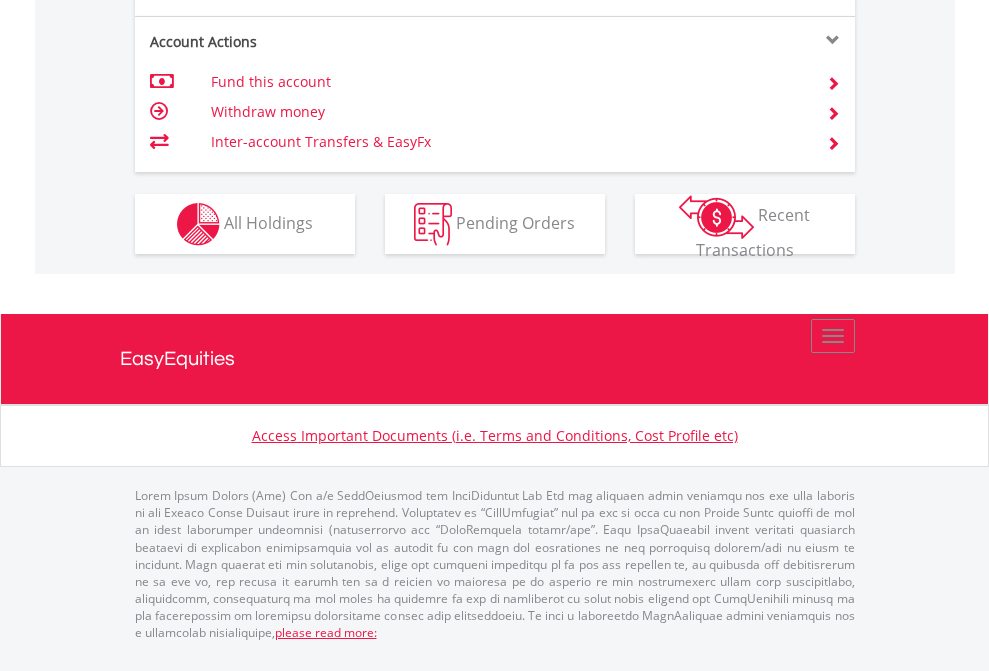 click on "Investment types" at bounding box center (706, -337) 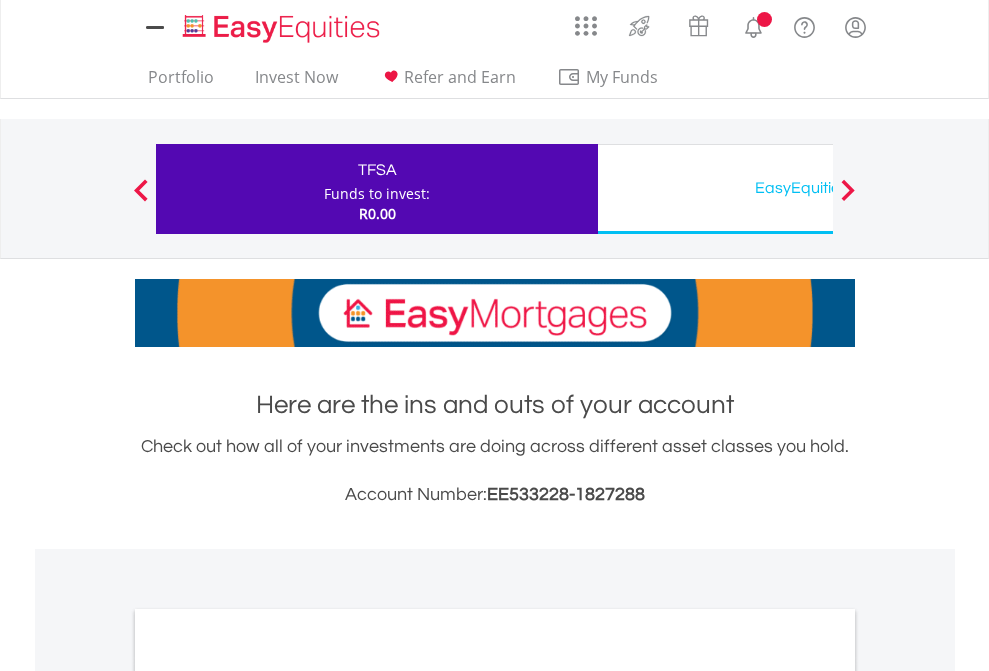 scroll, scrollTop: 0, scrollLeft: 0, axis: both 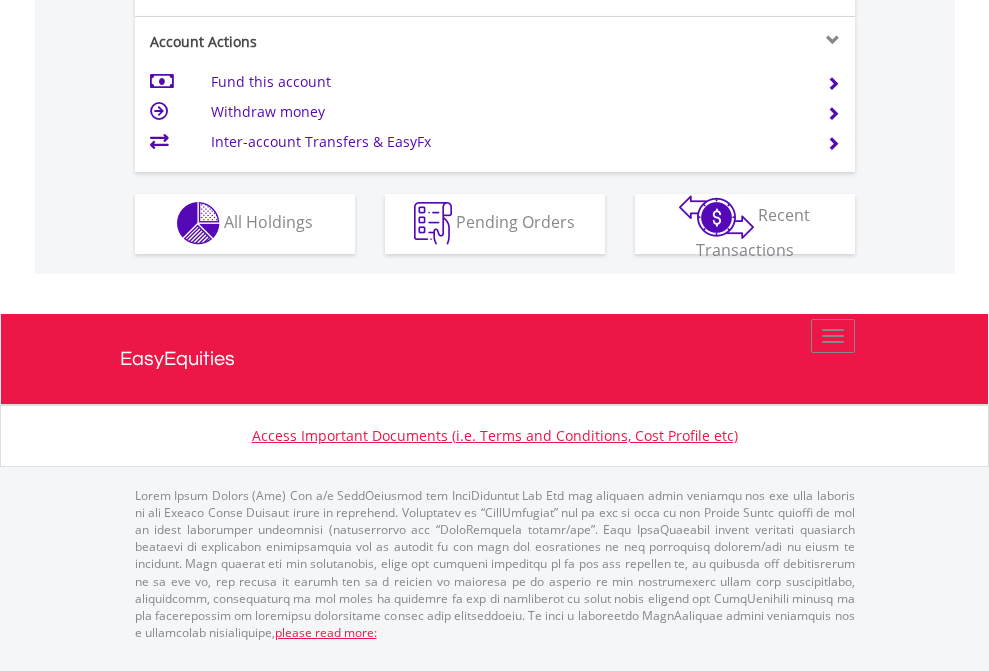click on "Investment types" at bounding box center (706, -353) 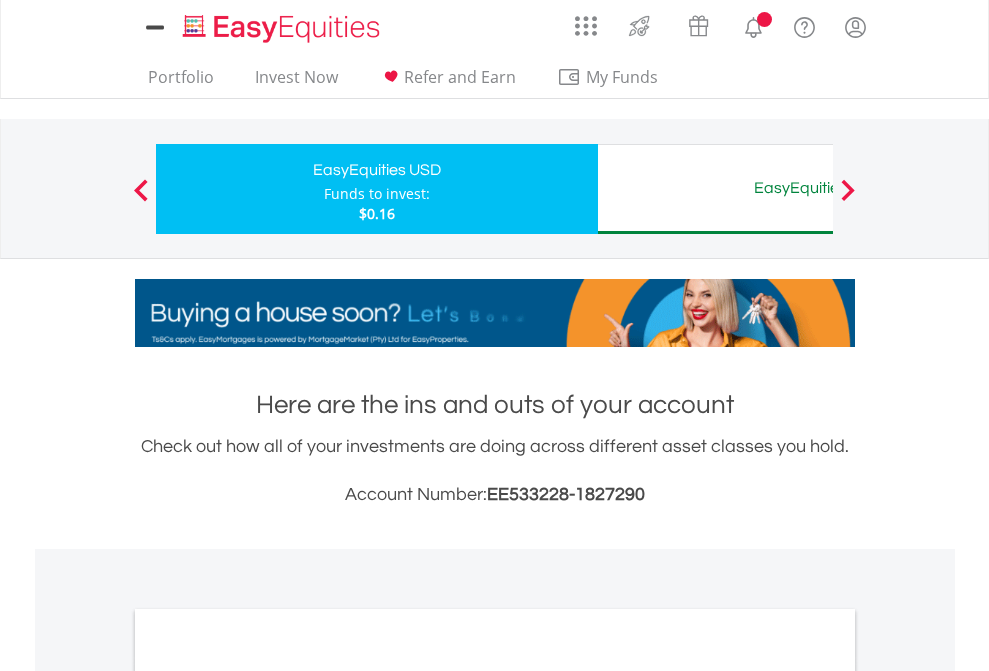 scroll, scrollTop: 0, scrollLeft: 0, axis: both 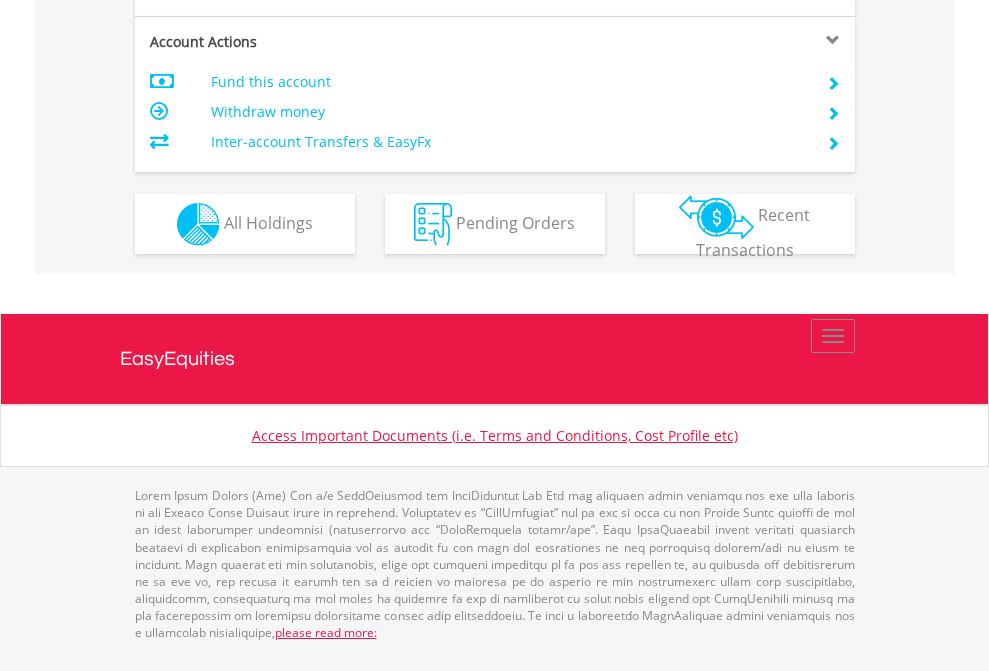 click on "Investment types" at bounding box center (706, -337) 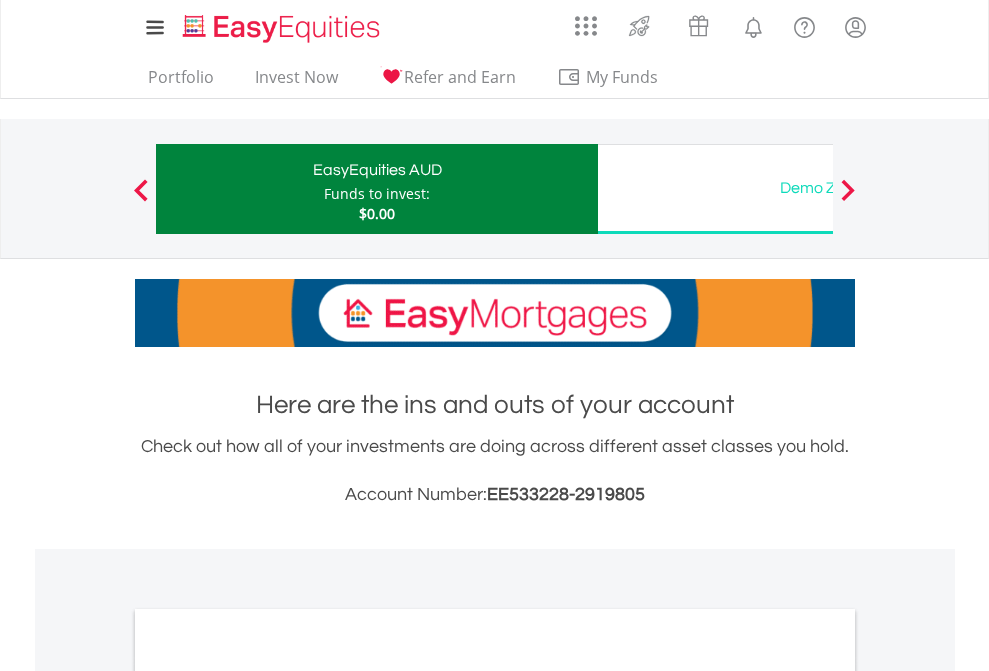 scroll, scrollTop: 0, scrollLeft: 0, axis: both 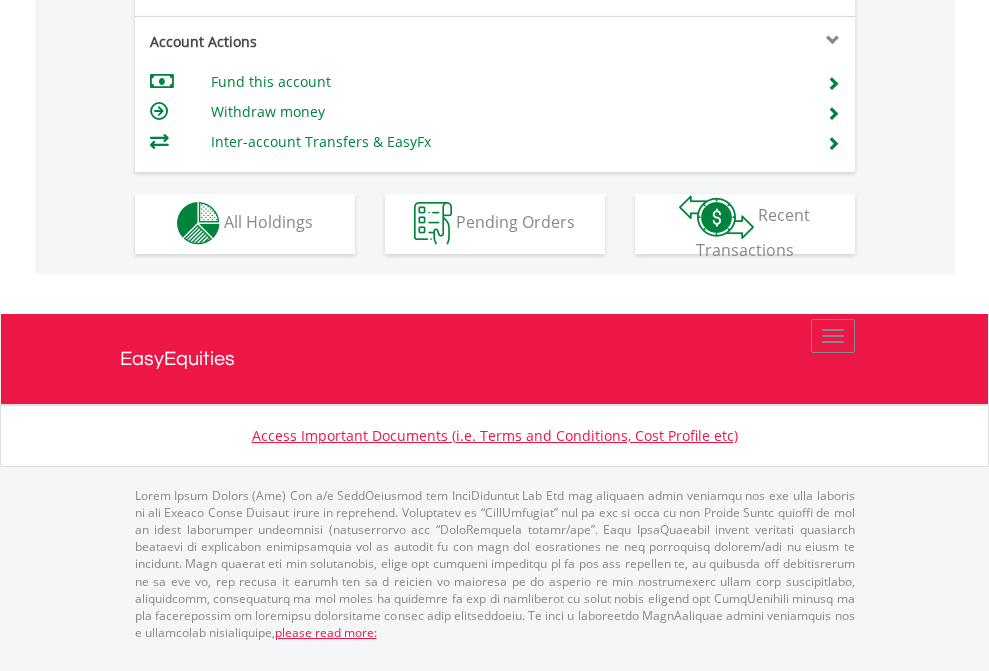 click on "Investment types" at bounding box center [706, -353] 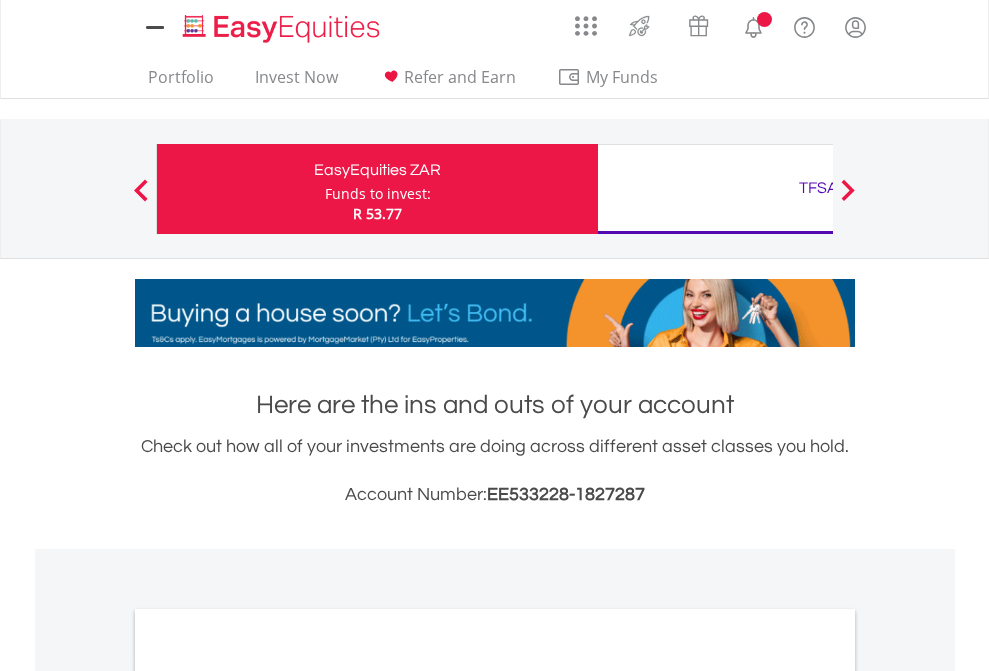 scroll, scrollTop: 0, scrollLeft: 0, axis: both 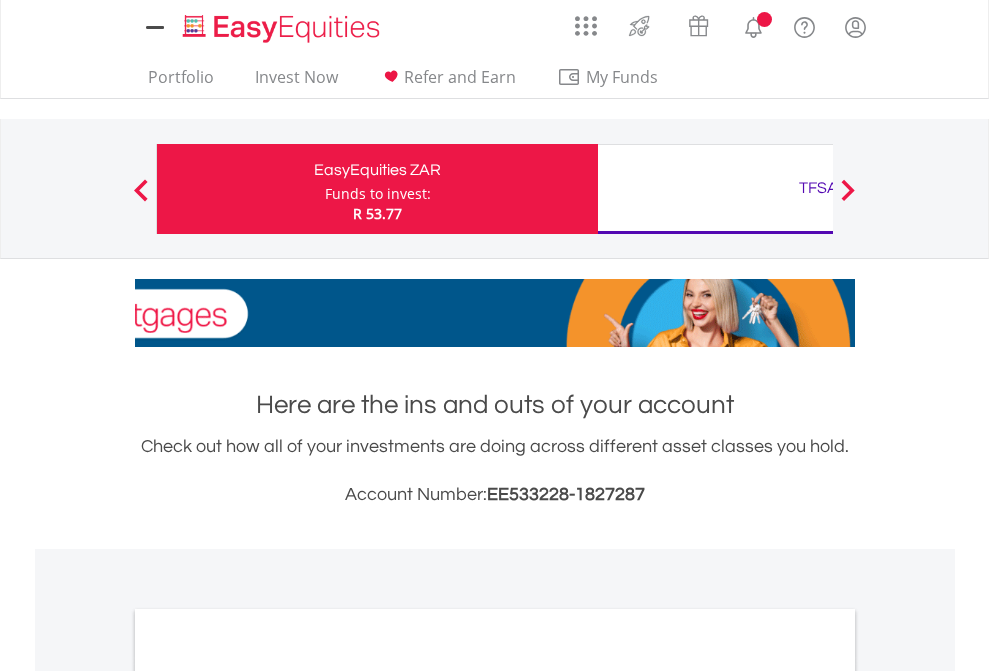 click on "All Holdings" at bounding box center [268, 1096] 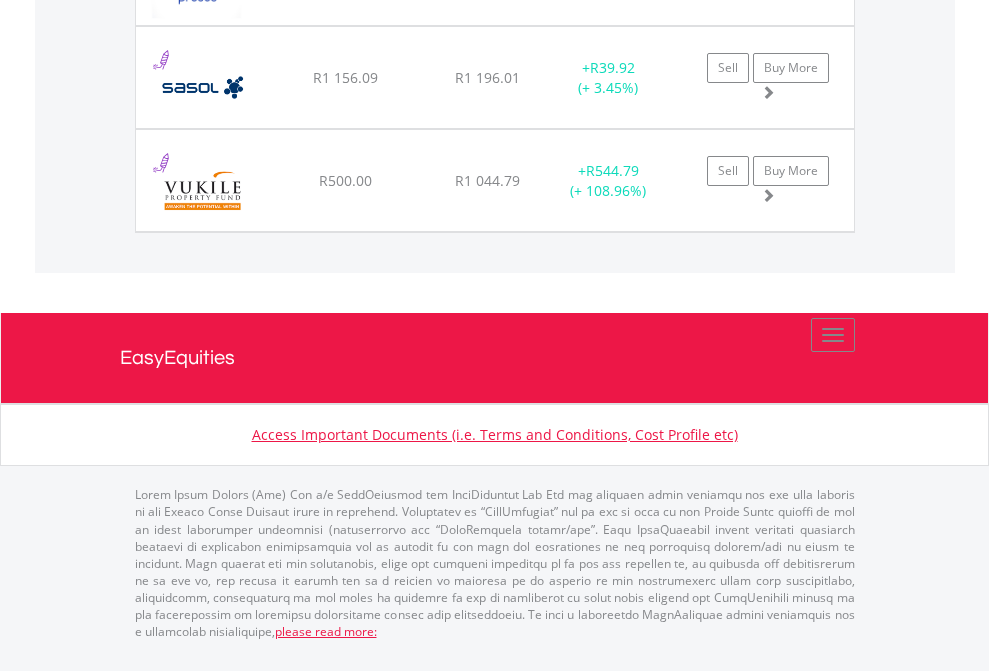 click on "TFSA" at bounding box center [818, -1831] 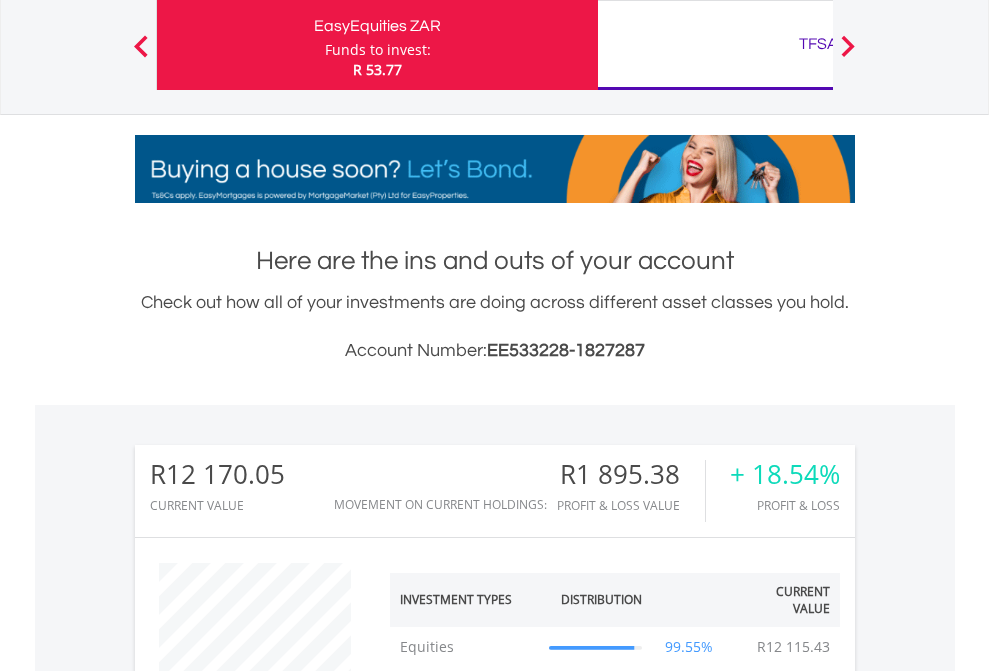 scroll, scrollTop: 999808, scrollLeft: 999687, axis: both 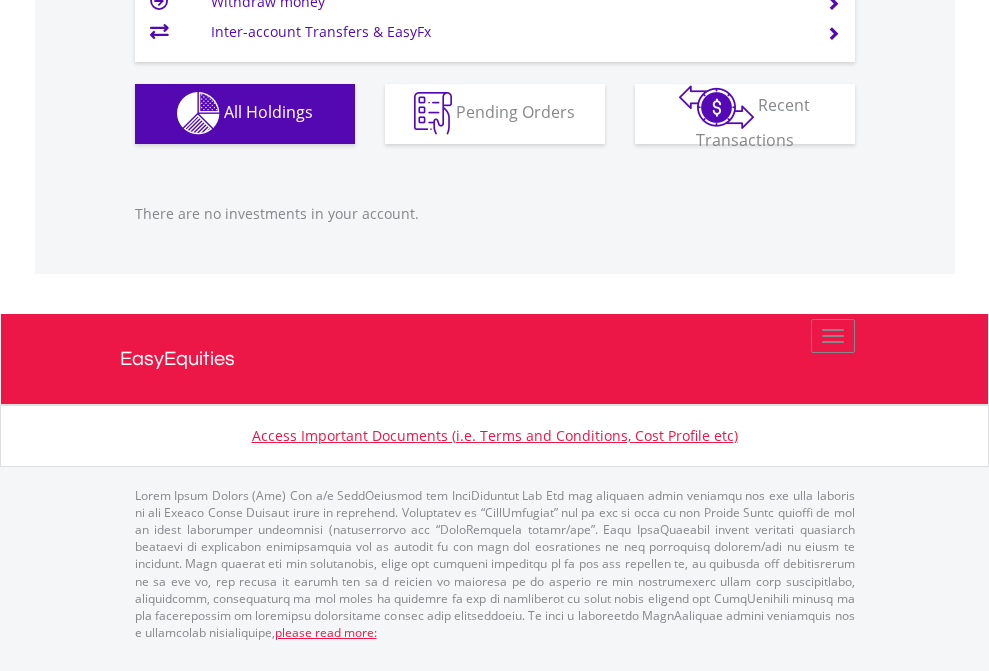 click on "EasyEquities USD" at bounding box center (818, -1142) 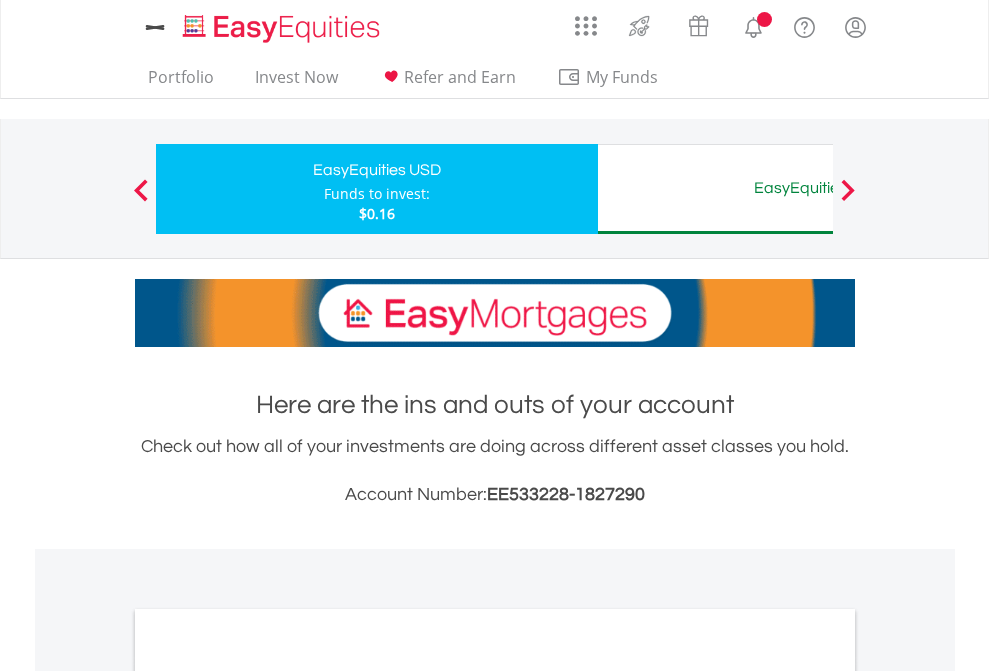scroll, scrollTop: 1202, scrollLeft: 0, axis: vertical 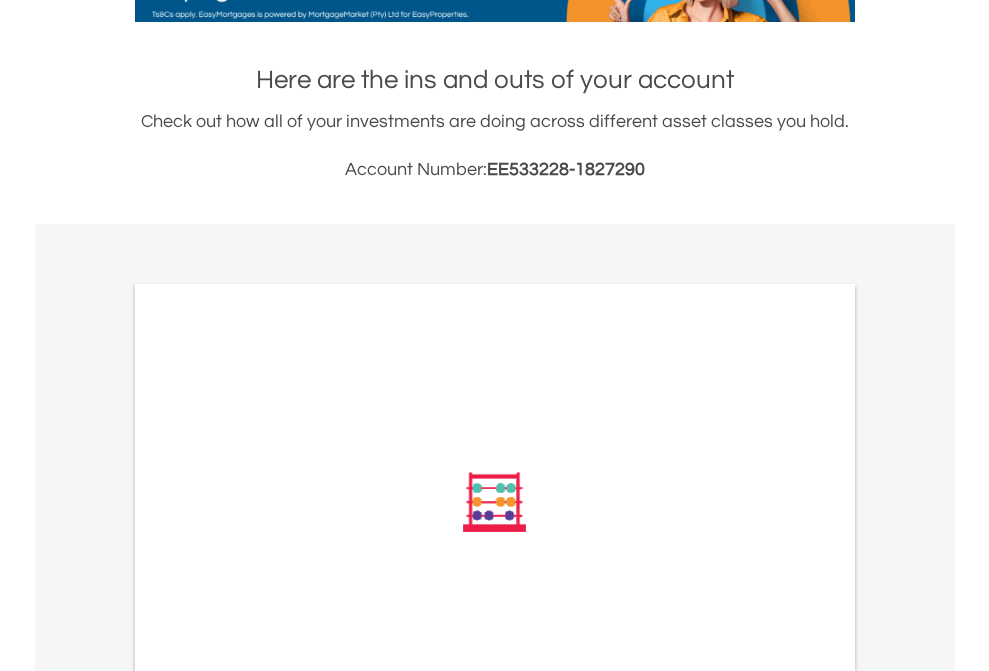 click on "All Holdings" at bounding box center [268, 771] 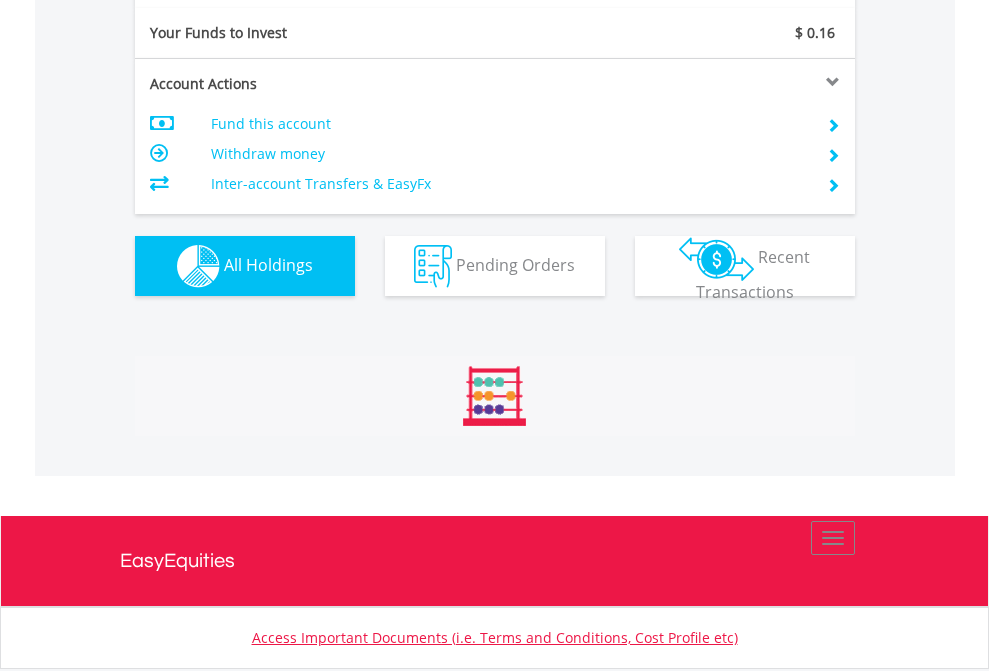 scroll, scrollTop: 999808, scrollLeft: 999687, axis: both 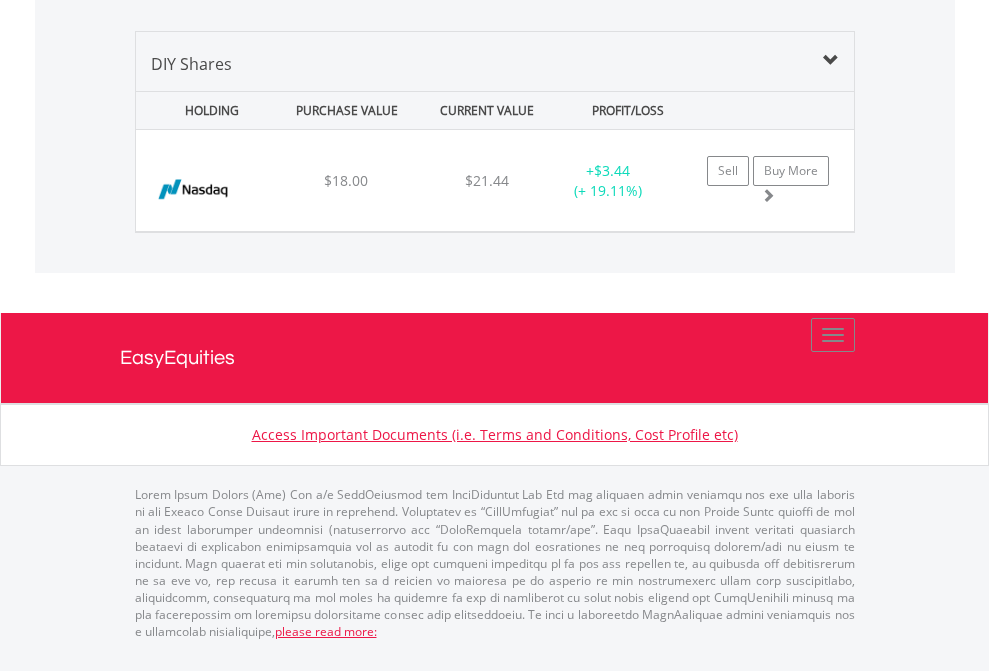 click on "EasyEquities AUD" at bounding box center [818, -1339] 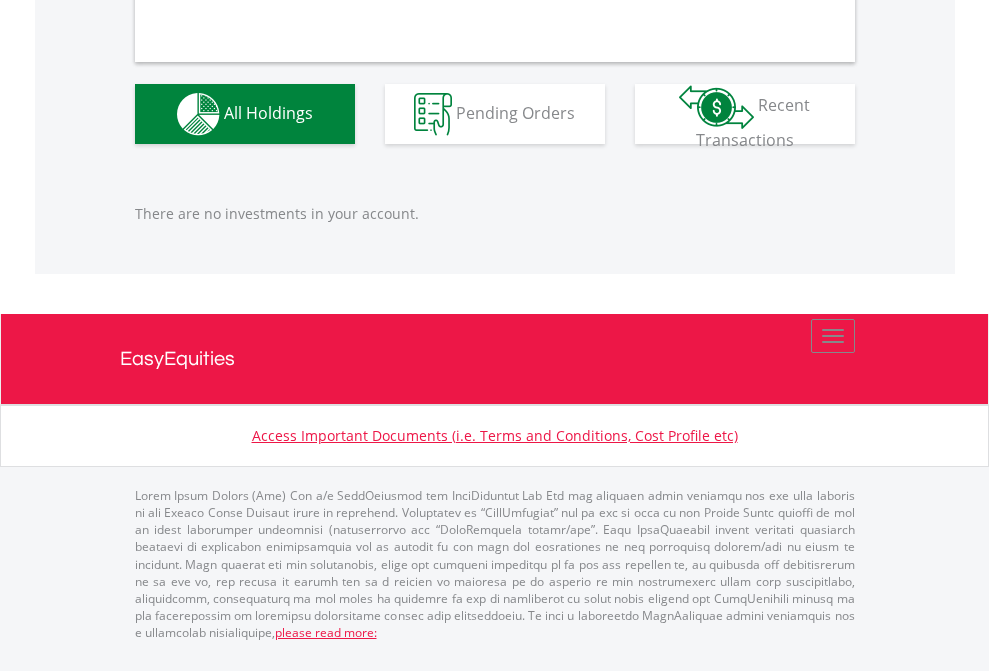 scroll, scrollTop: 1980, scrollLeft: 0, axis: vertical 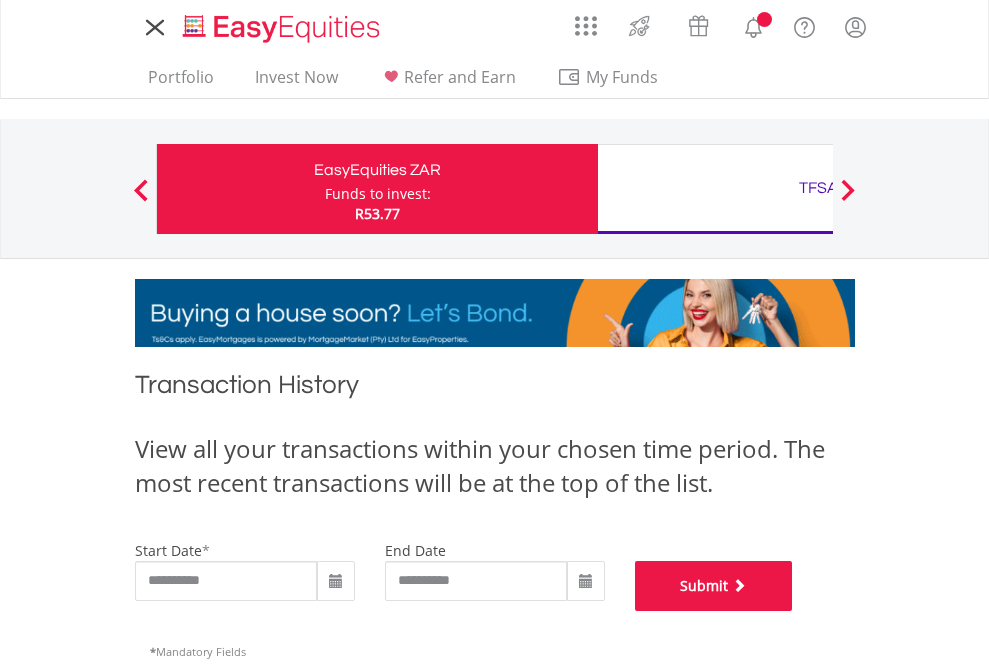 click on "Submit" at bounding box center [714, 586] 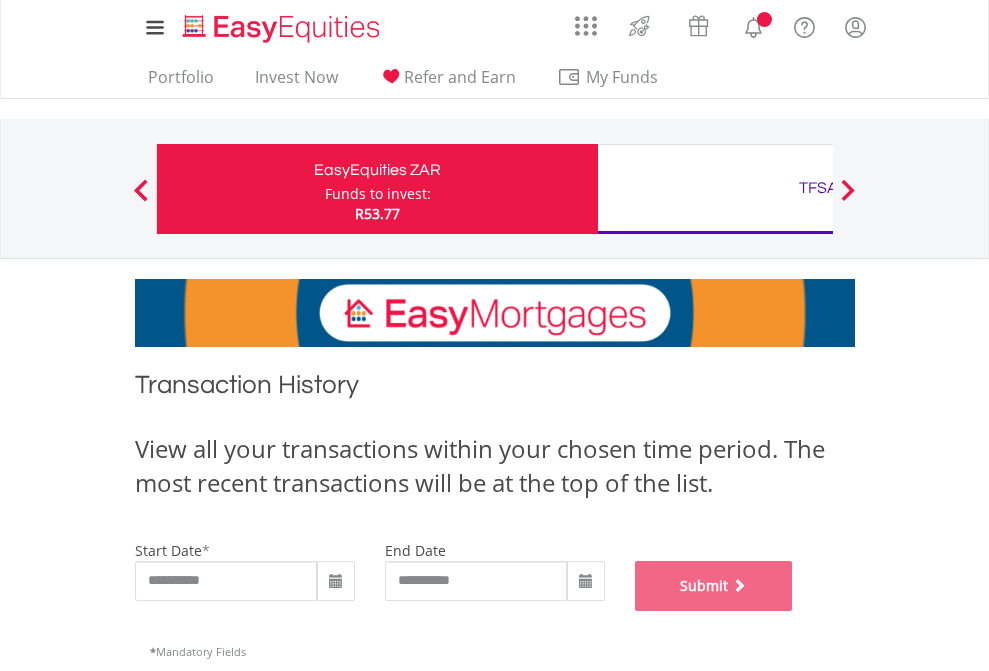 scroll, scrollTop: 811, scrollLeft: 0, axis: vertical 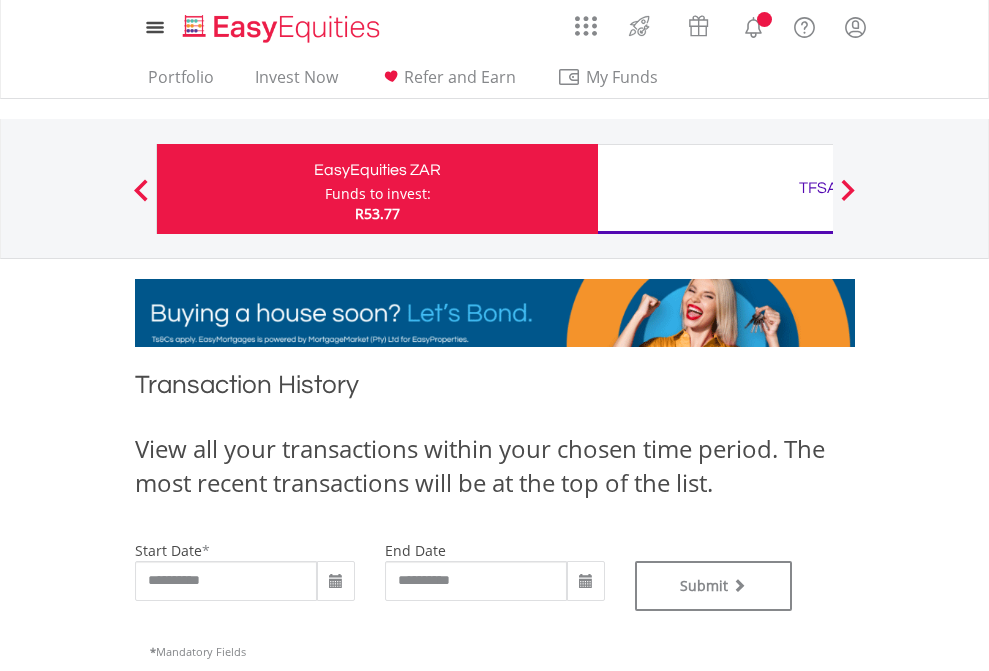 click on "TFSA" at bounding box center [818, 188] 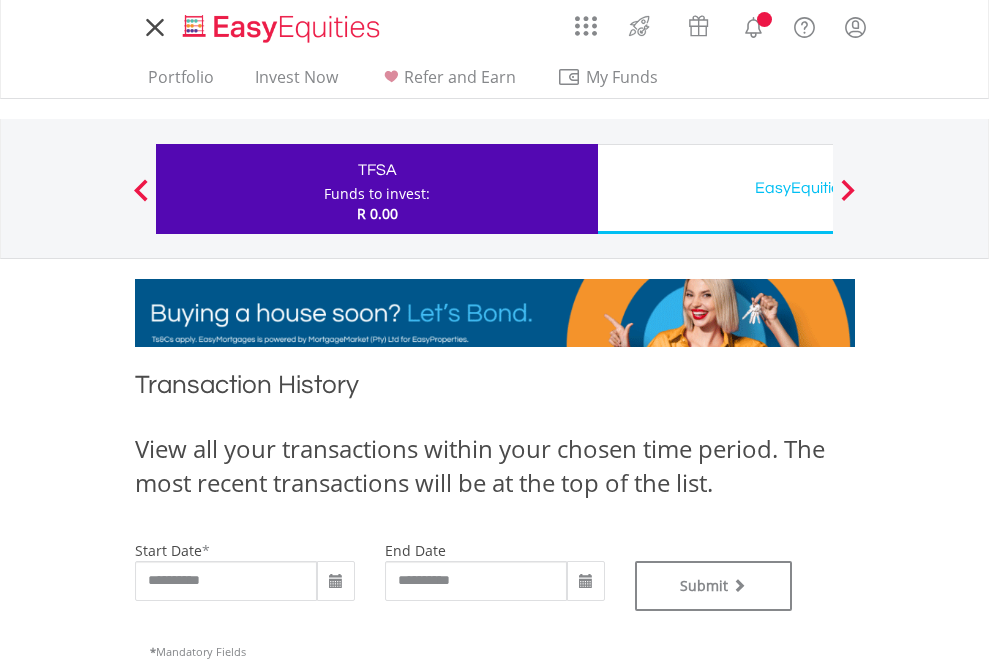 scroll, scrollTop: 0, scrollLeft: 0, axis: both 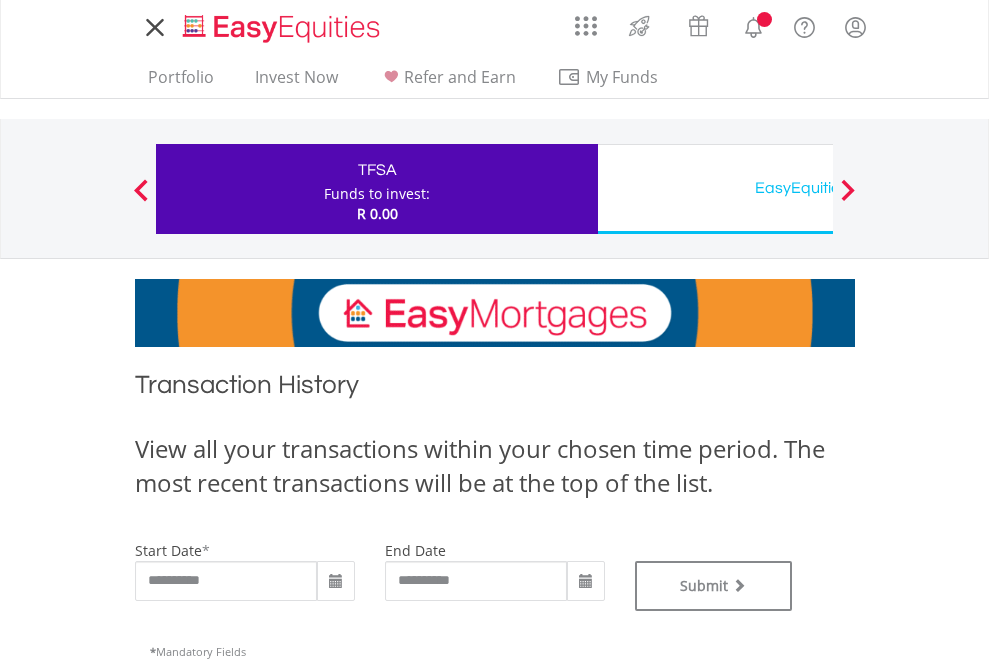 type on "**********" 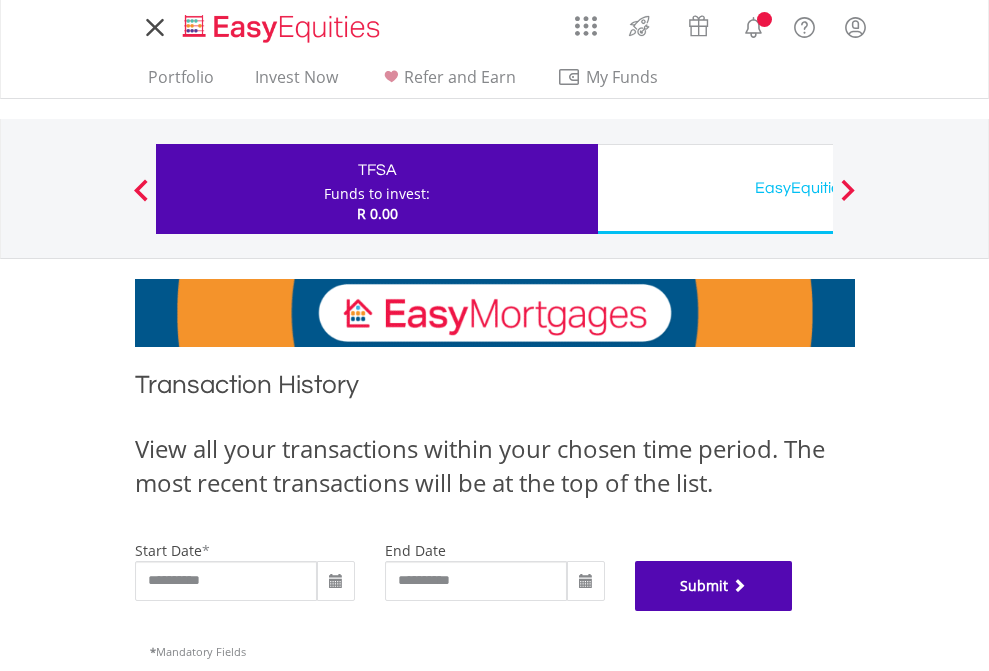 click on "Submit" at bounding box center [714, 586] 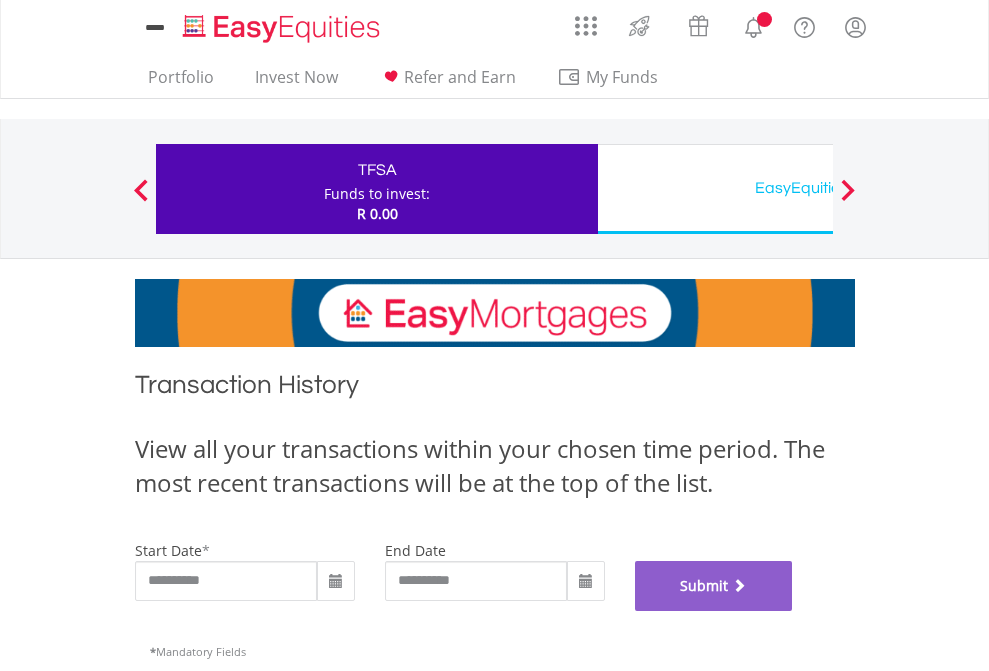 scroll, scrollTop: 811, scrollLeft: 0, axis: vertical 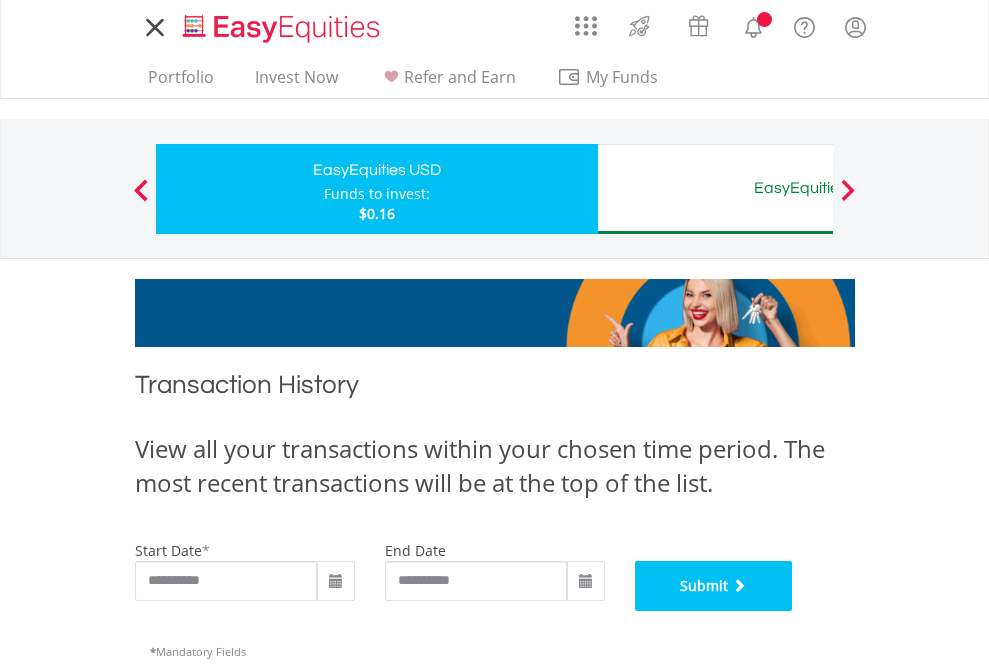 click on "Submit" at bounding box center [714, 586] 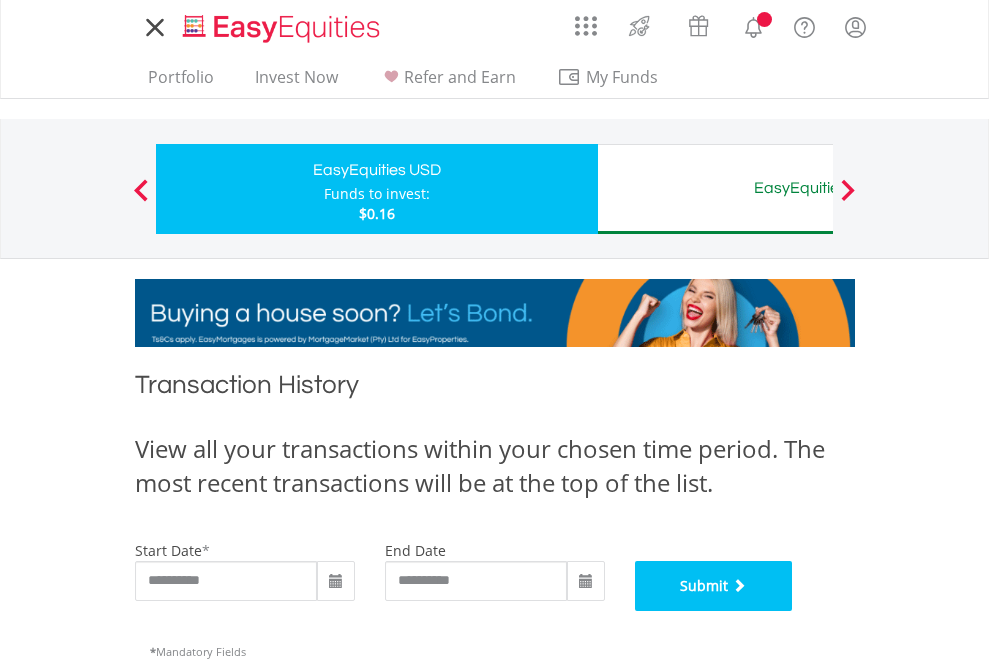 scroll, scrollTop: 811, scrollLeft: 0, axis: vertical 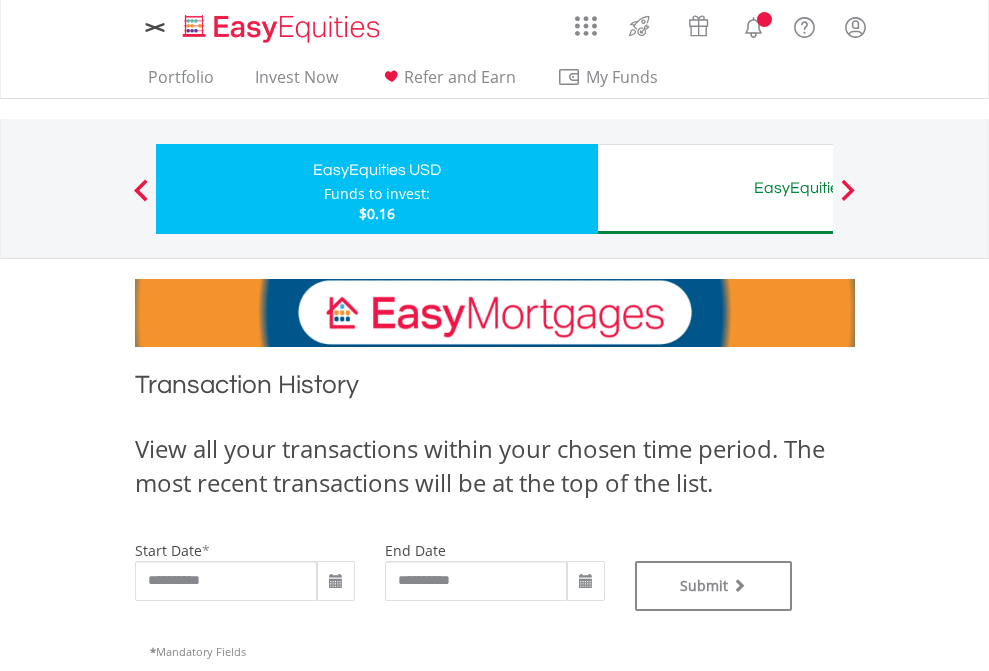 click on "EasyEquities AUD" at bounding box center (818, 188) 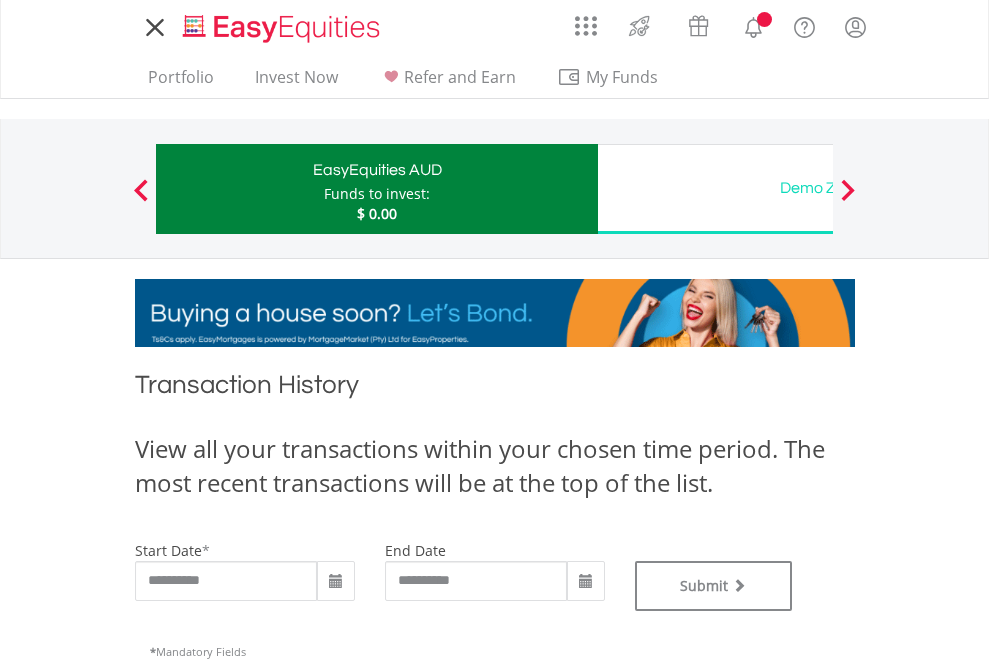 scroll, scrollTop: 0, scrollLeft: 0, axis: both 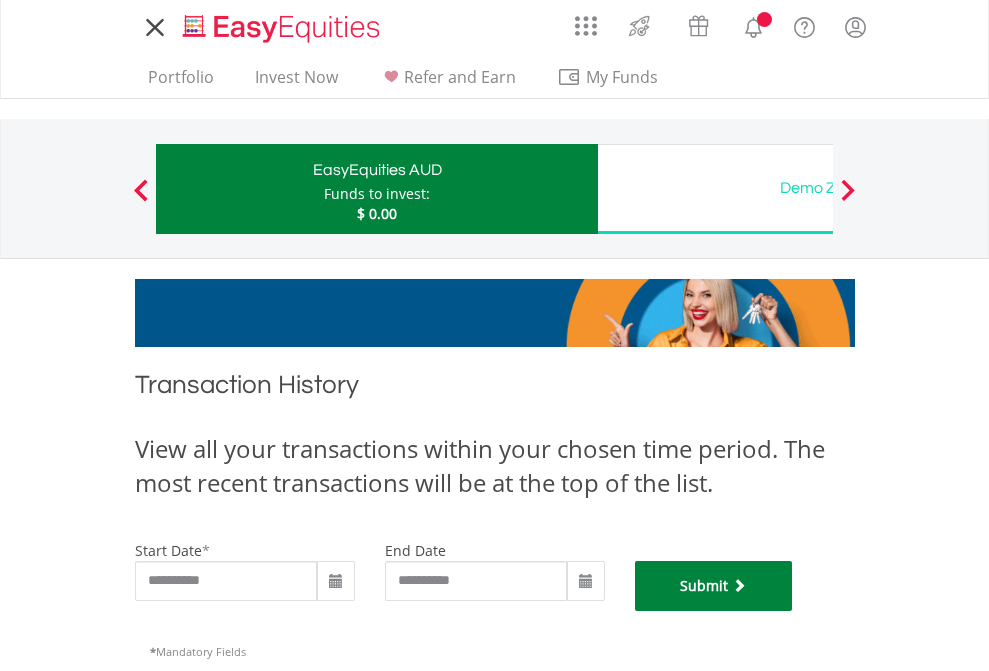 click on "Submit" at bounding box center (714, 586) 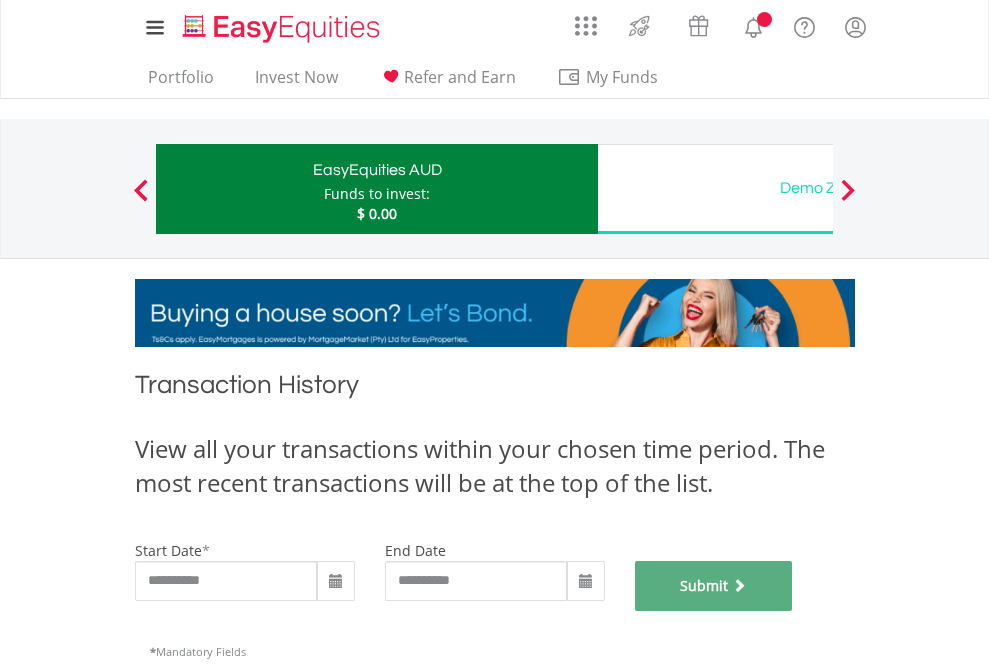 scroll, scrollTop: 811, scrollLeft: 0, axis: vertical 